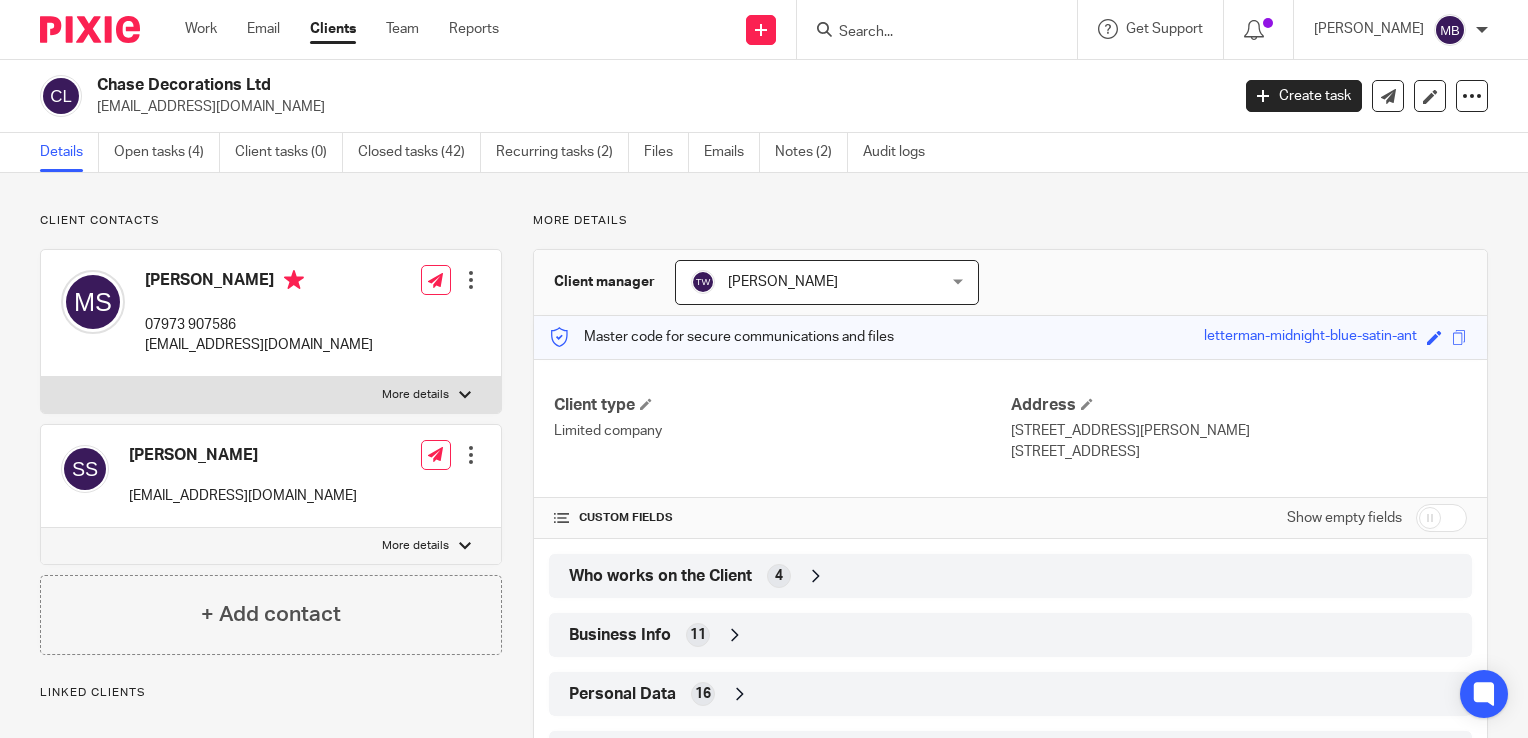 scroll, scrollTop: 0, scrollLeft: 0, axis: both 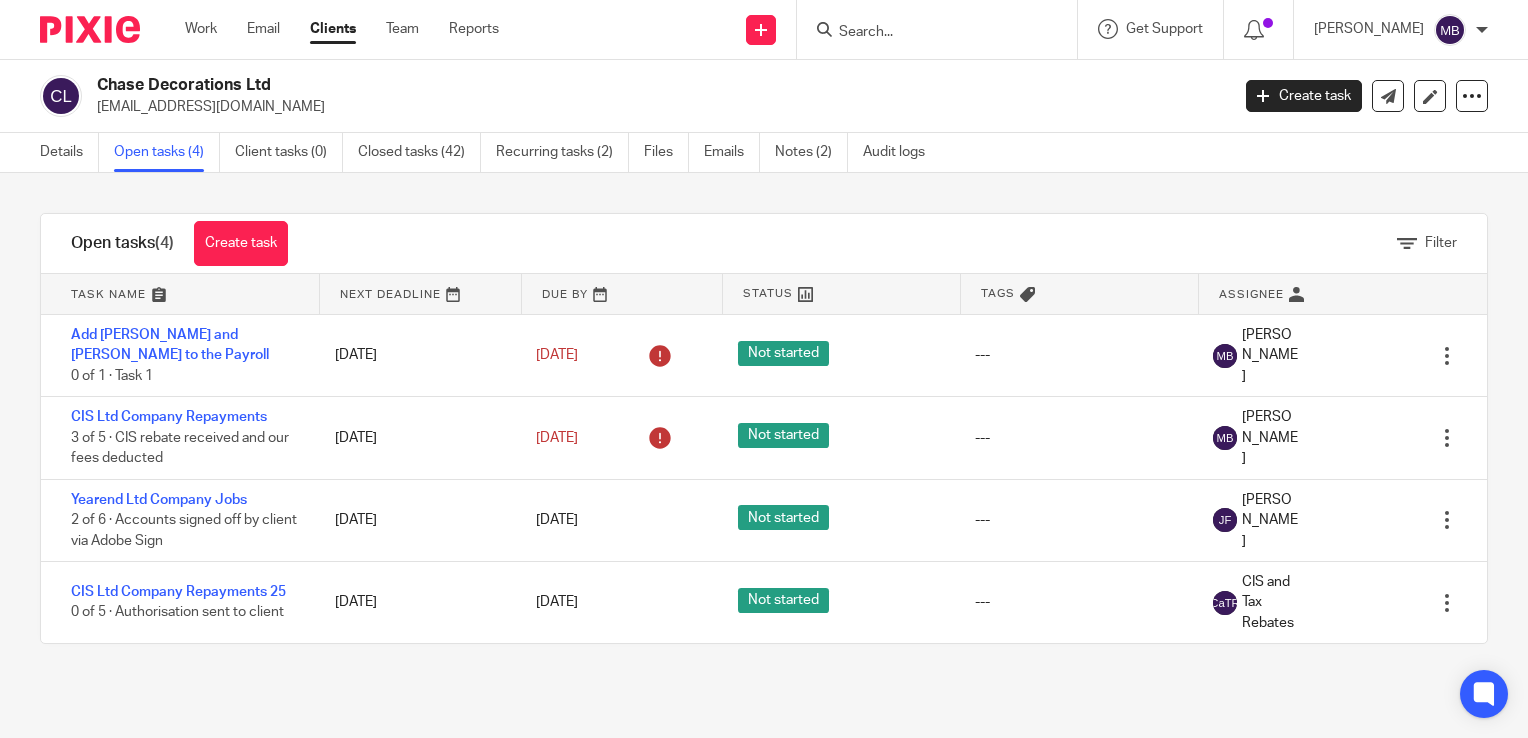click at bounding box center (927, 33) 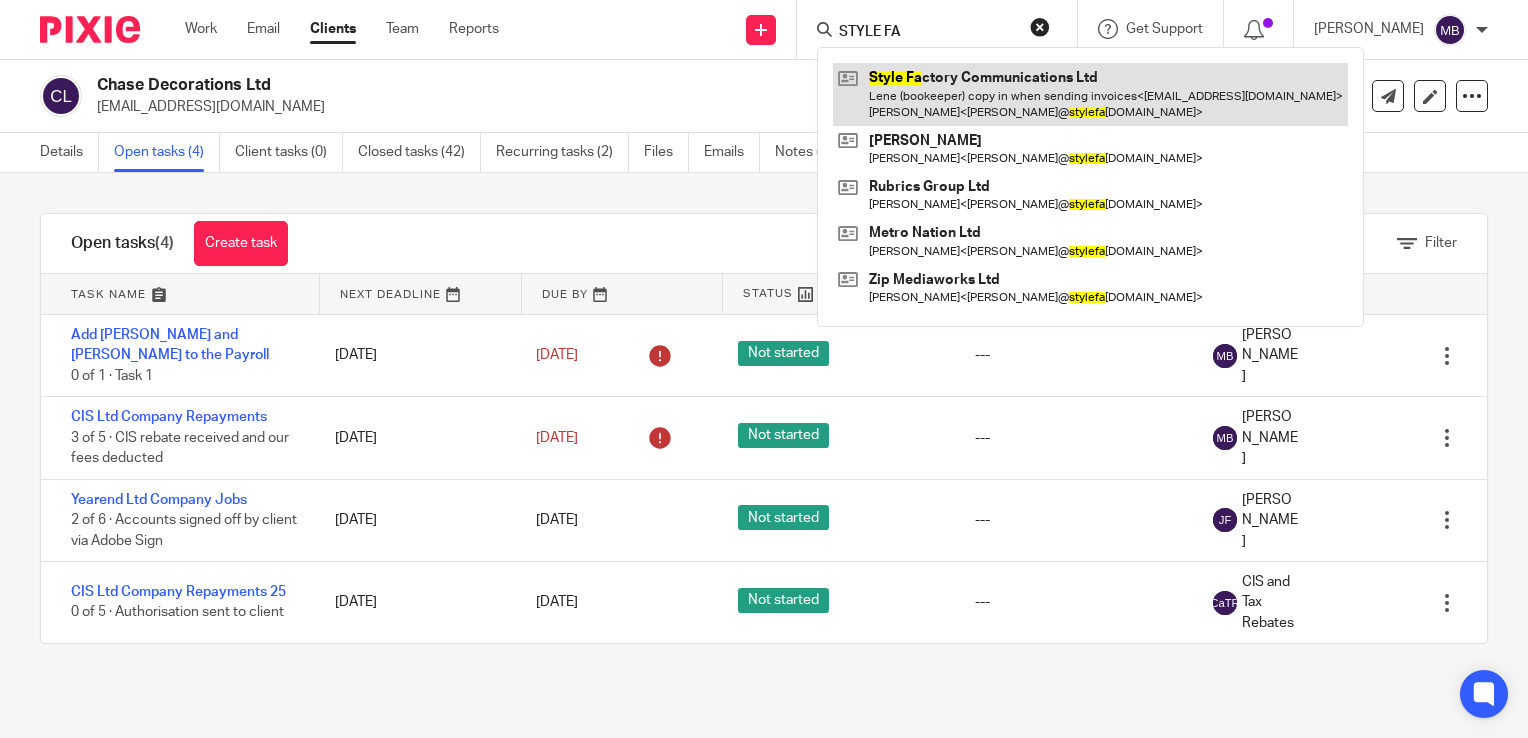 type on "STYLE FA" 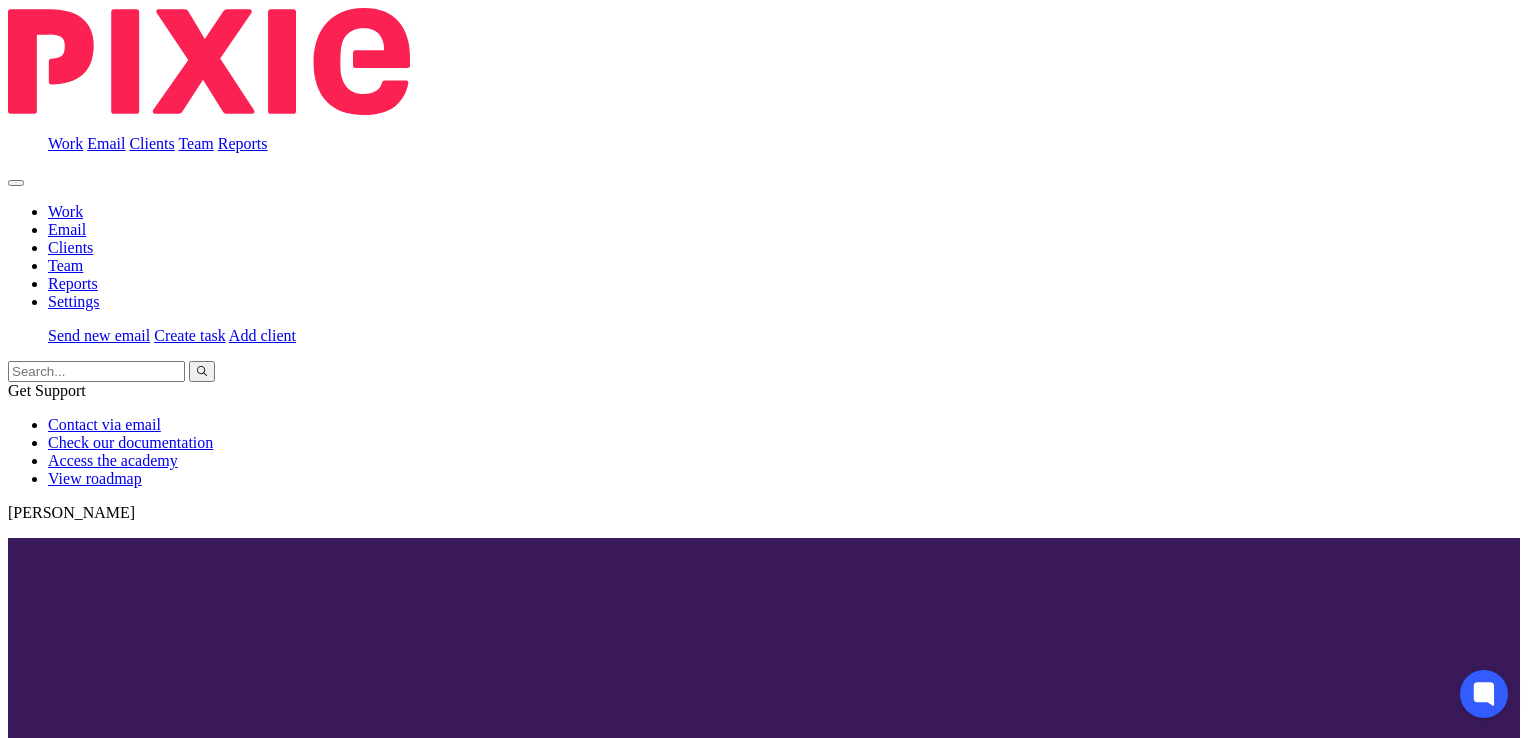 scroll, scrollTop: 0, scrollLeft: 0, axis: both 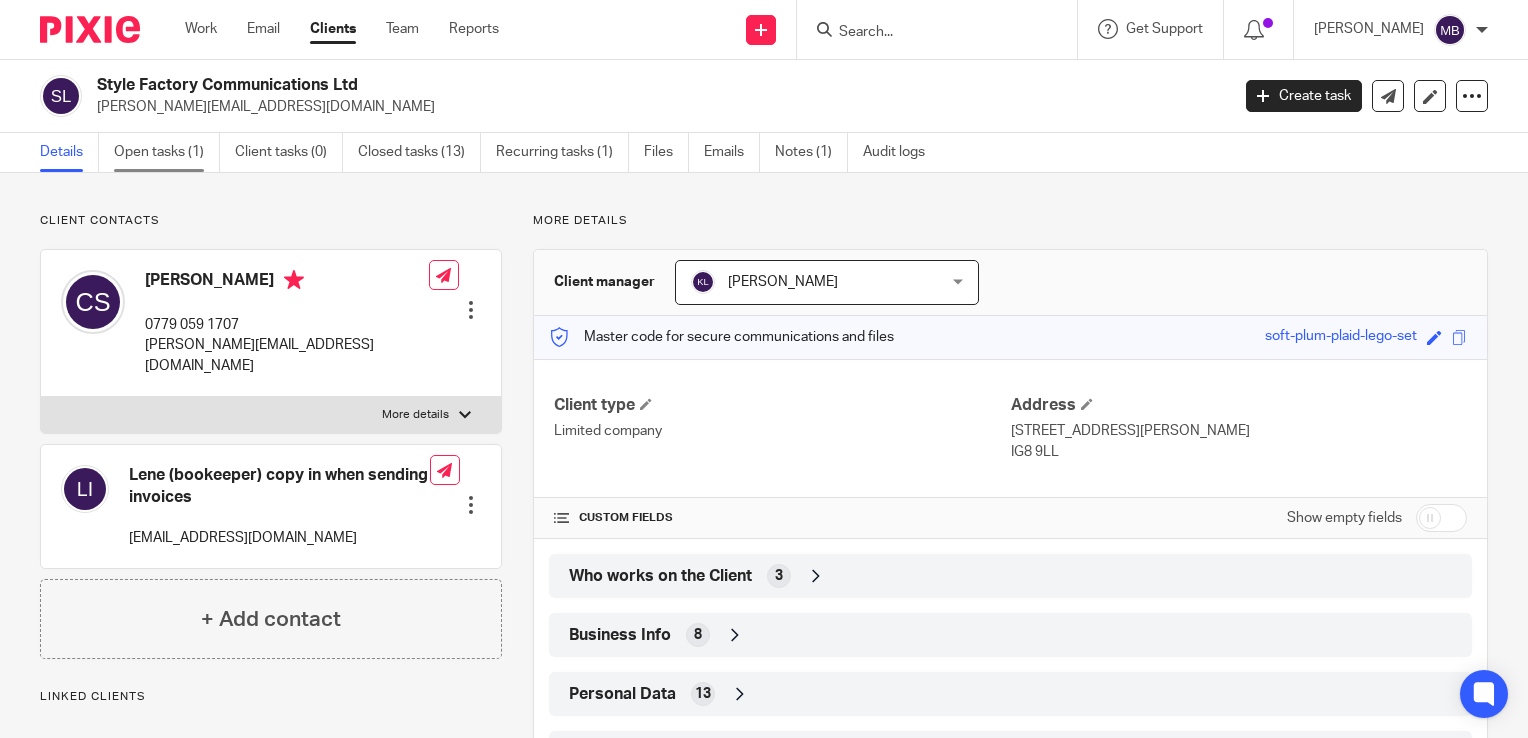click on "Open tasks (1)" at bounding box center (167, 152) 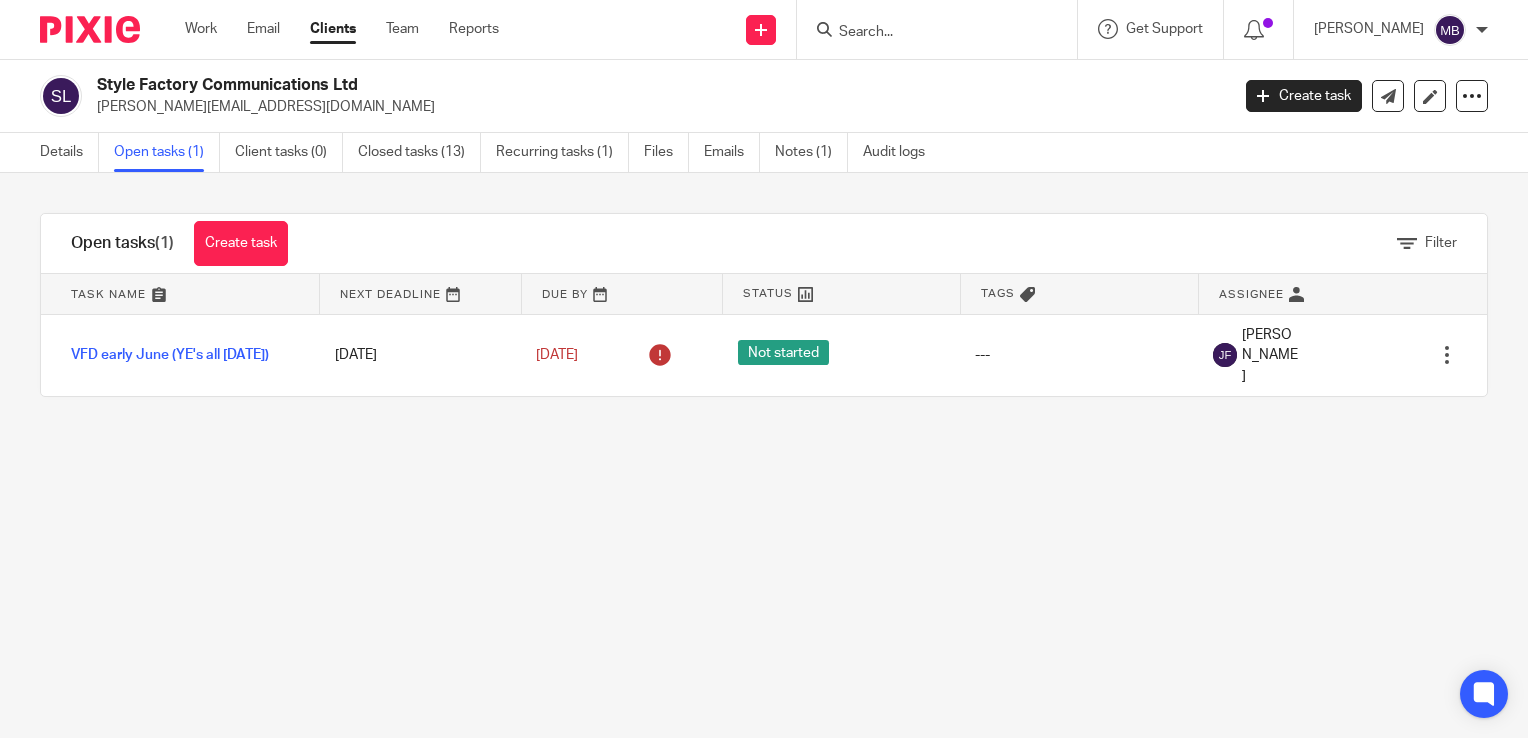 scroll, scrollTop: 0, scrollLeft: 0, axis: both 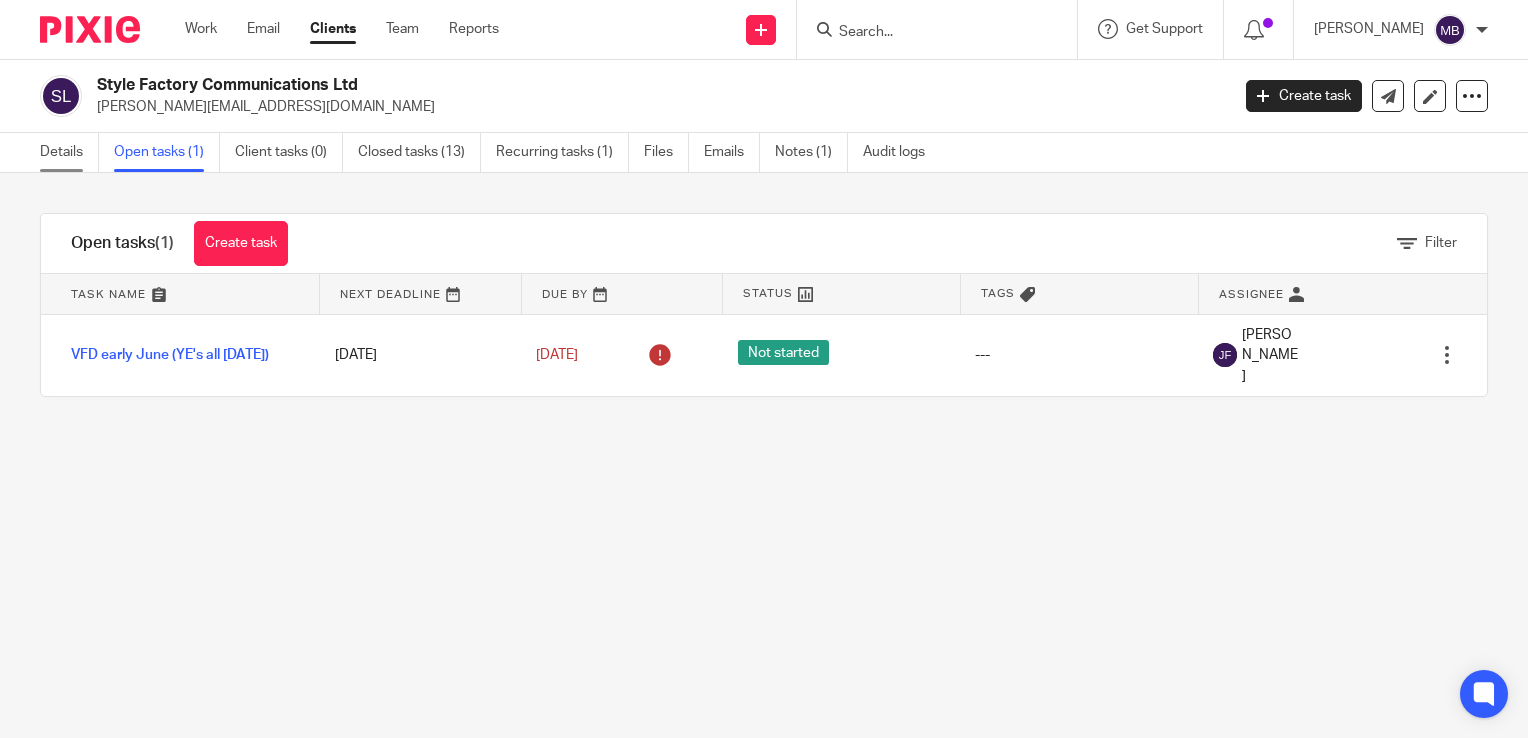click on "Details" at bounding box center [69, 152] 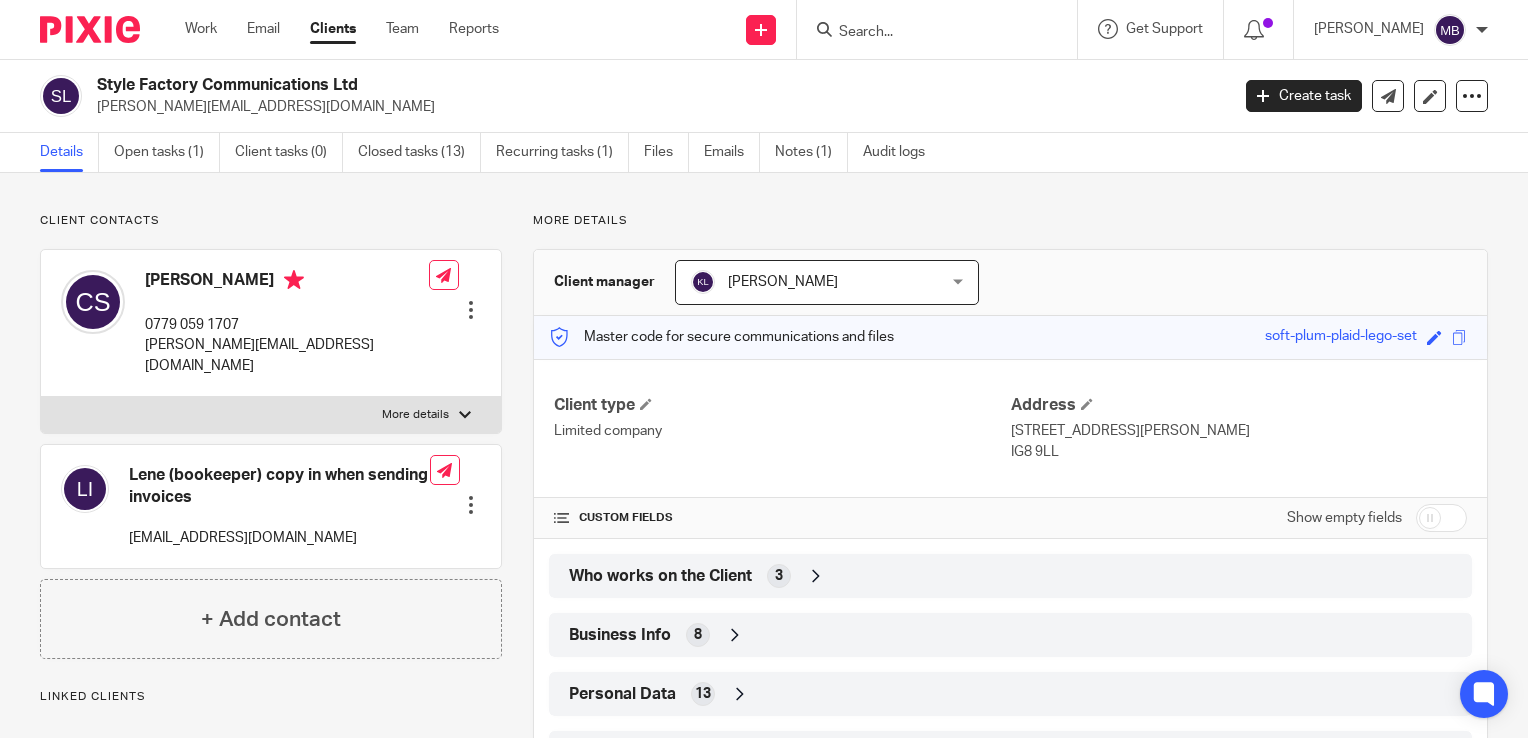scroll, scrollTop: 0, scrollLeft: 0, axis: both 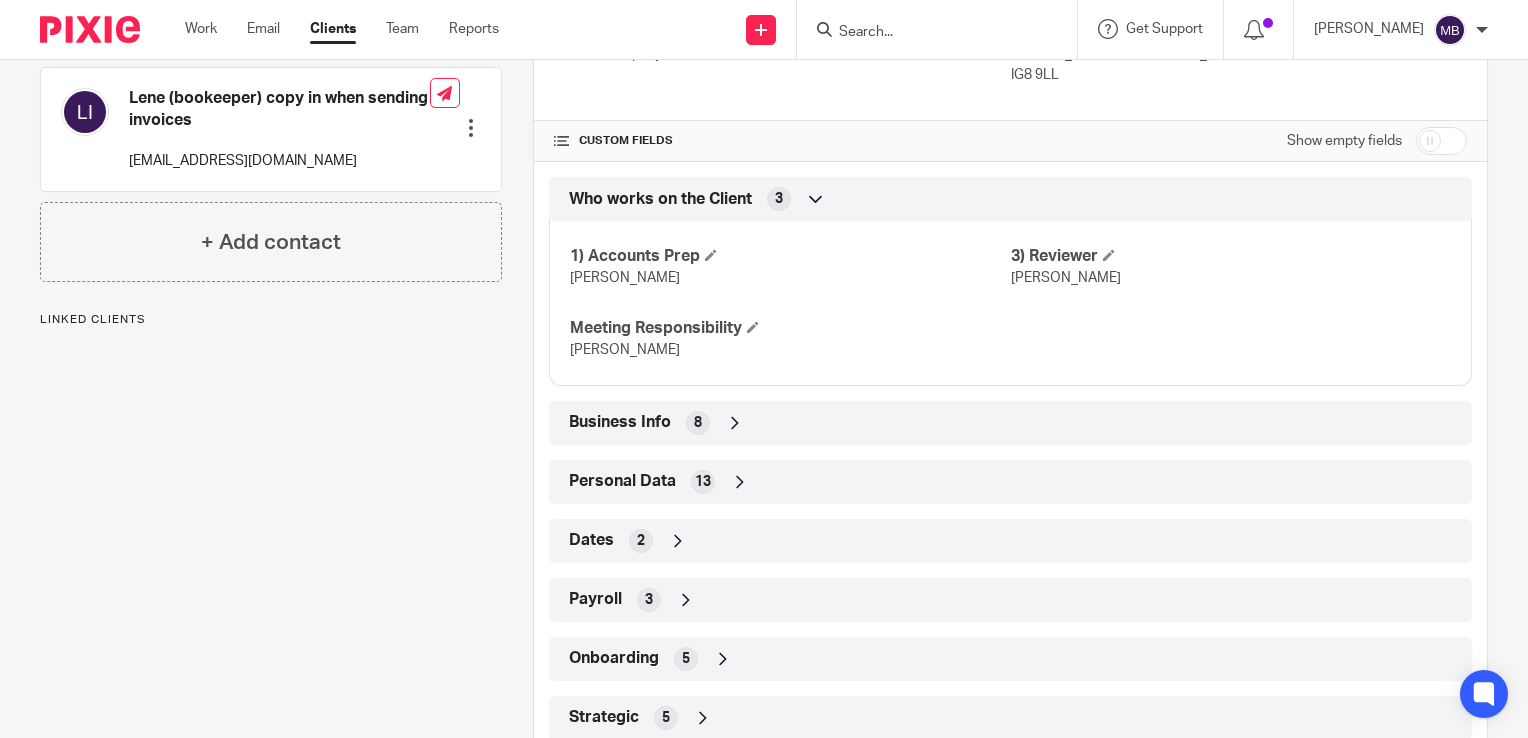 click on "Business Info   8" at bounding box center (1010, 423) 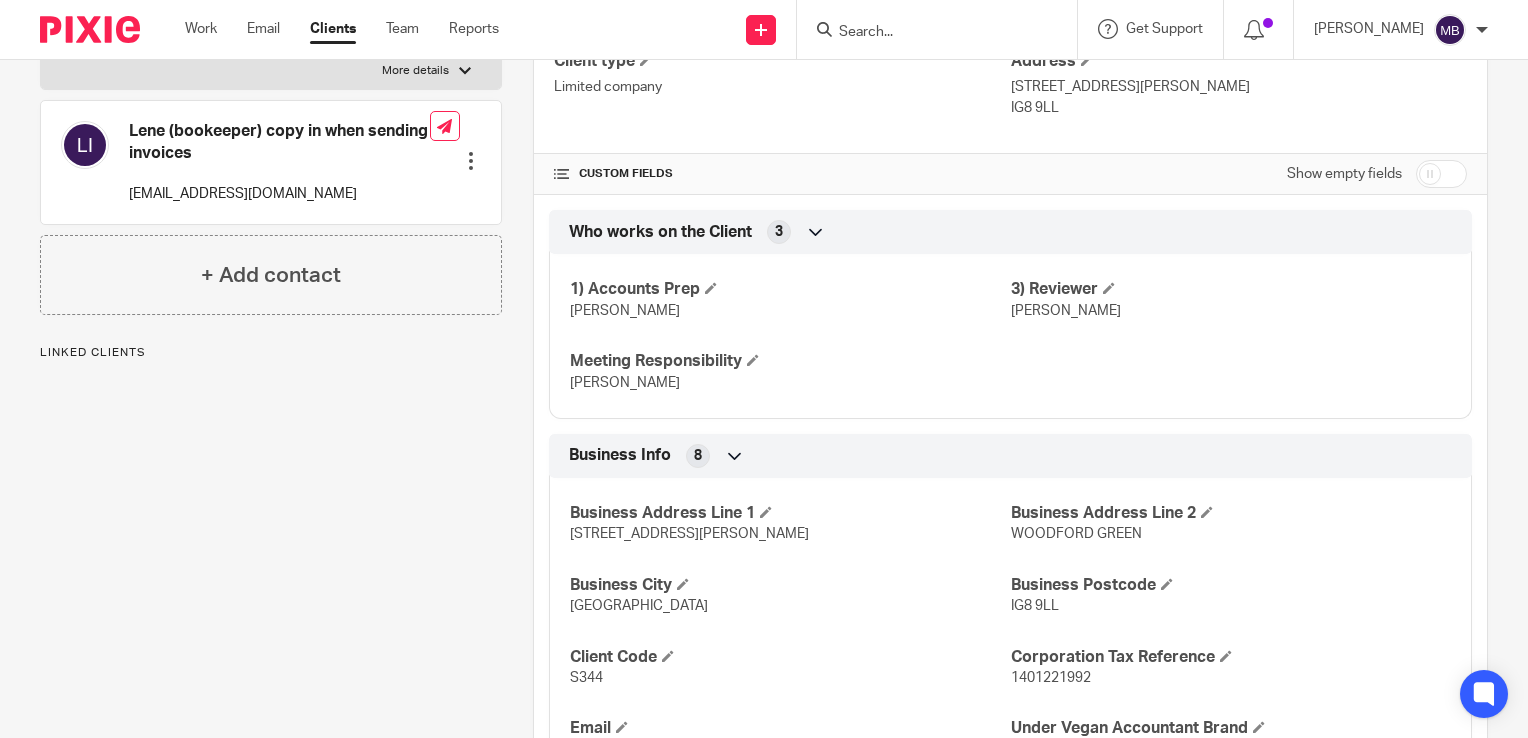 scroll, scrollTop: 346, scrollLeft: 0, axis: vertical 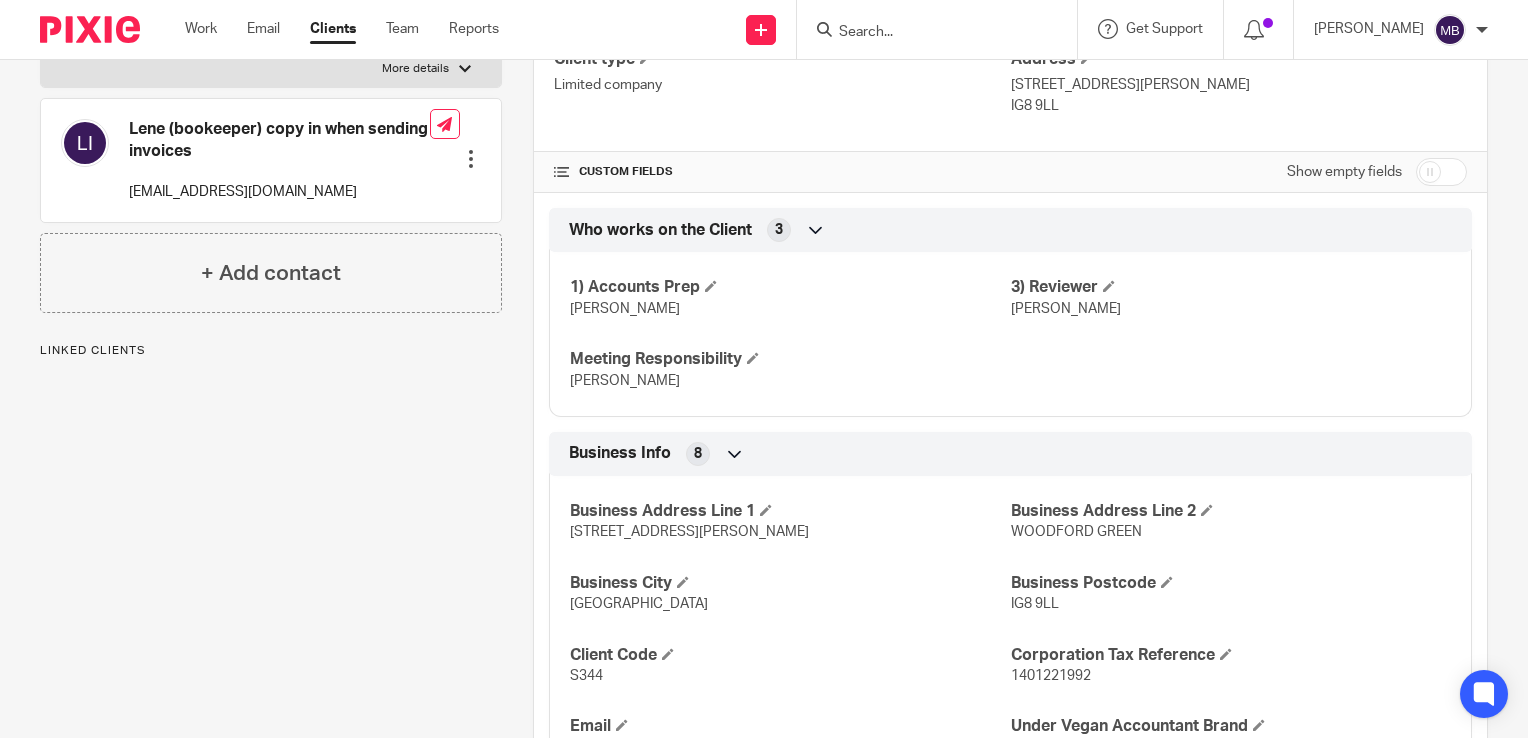 click on "Business Info   8" at bounding box center [1010, 454] 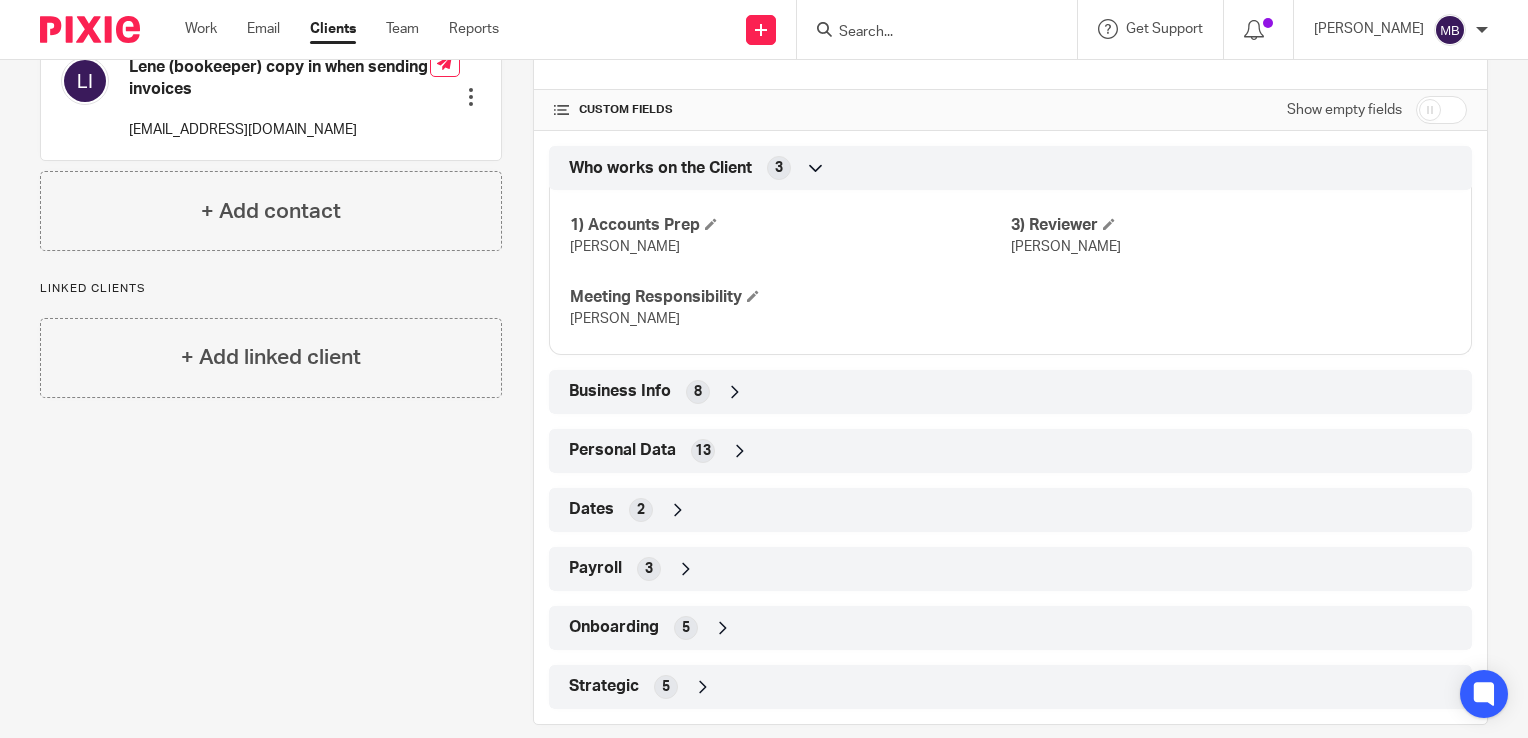 scroll, scrollTop: 432, scrollLeft: 0, axis: vertical 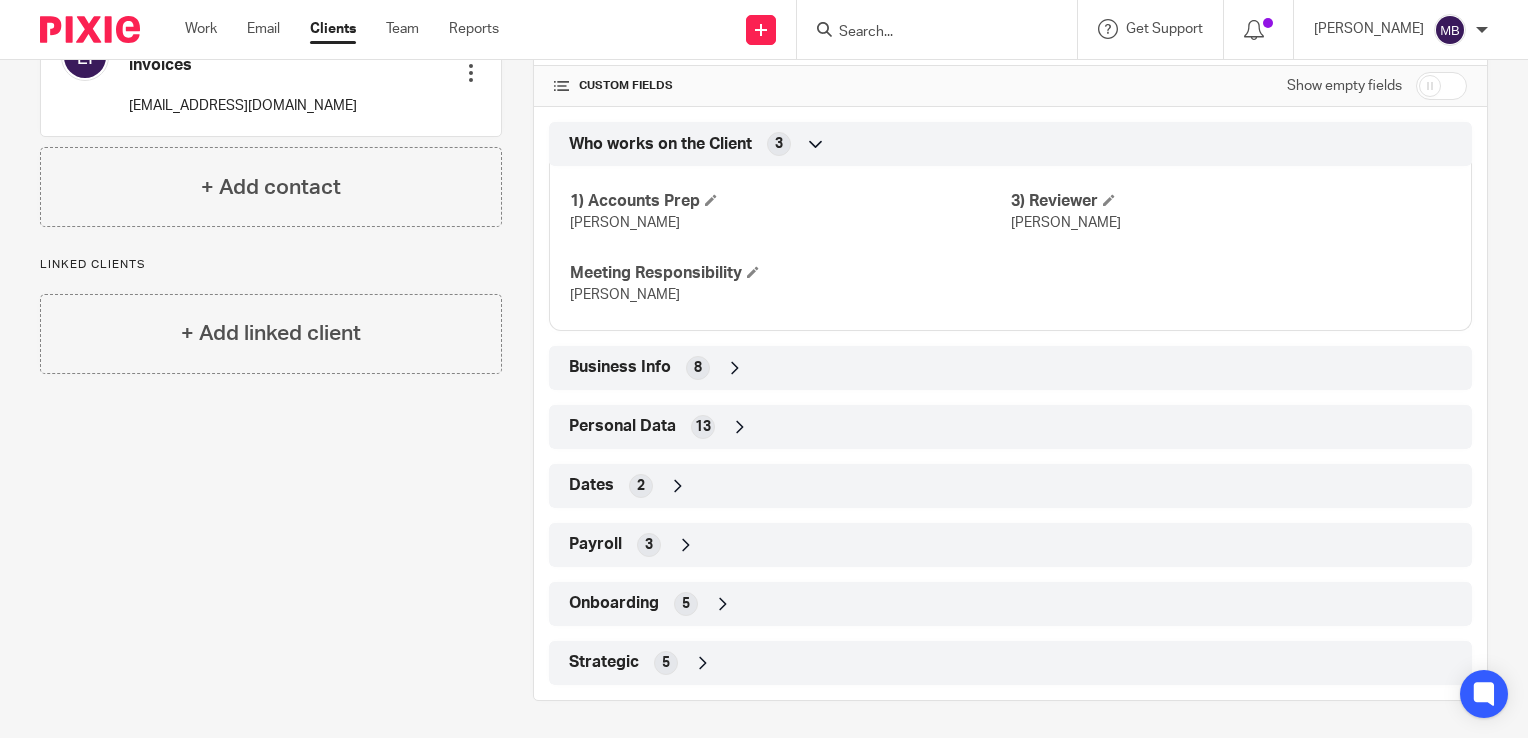 click at bounding box center [927, 33] 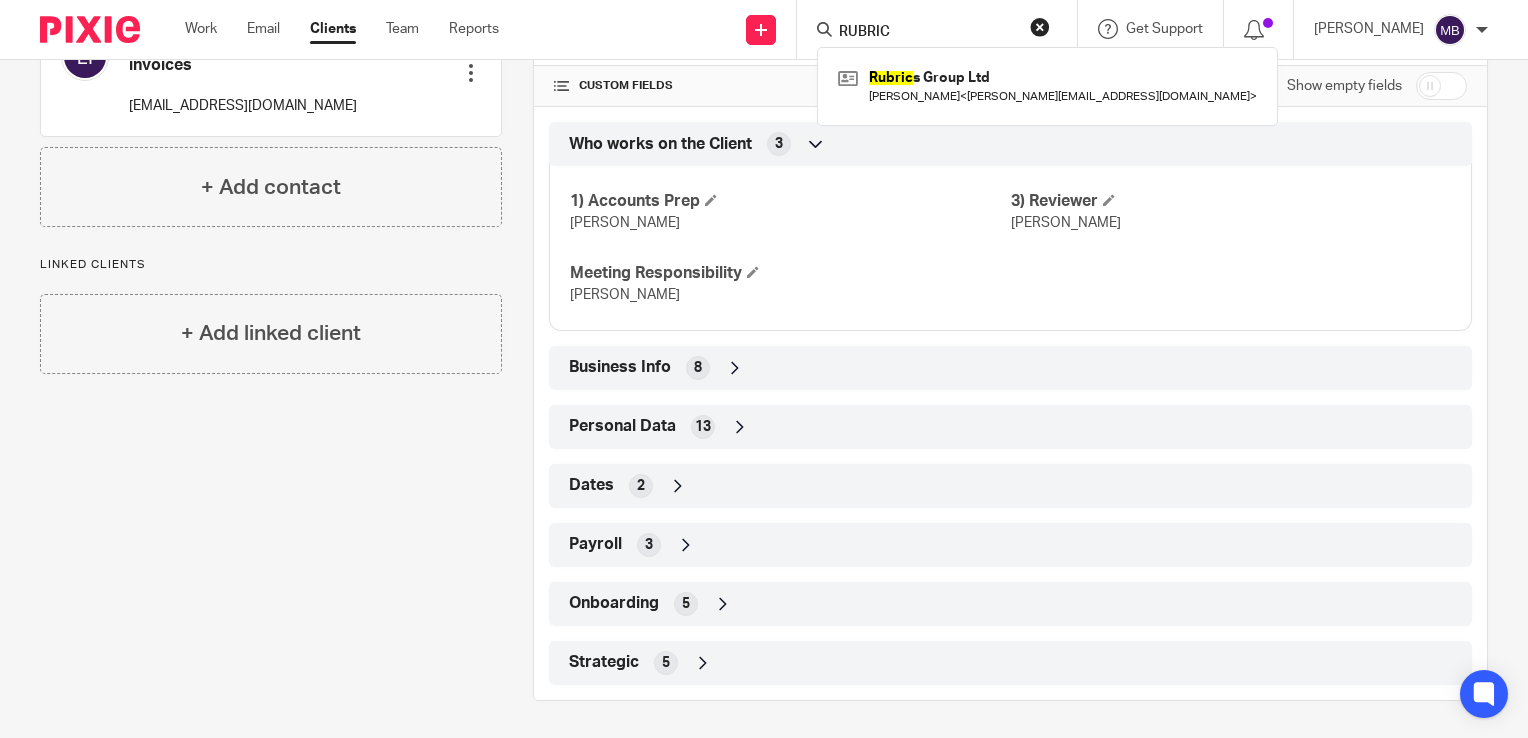 type on "RUBRIC" 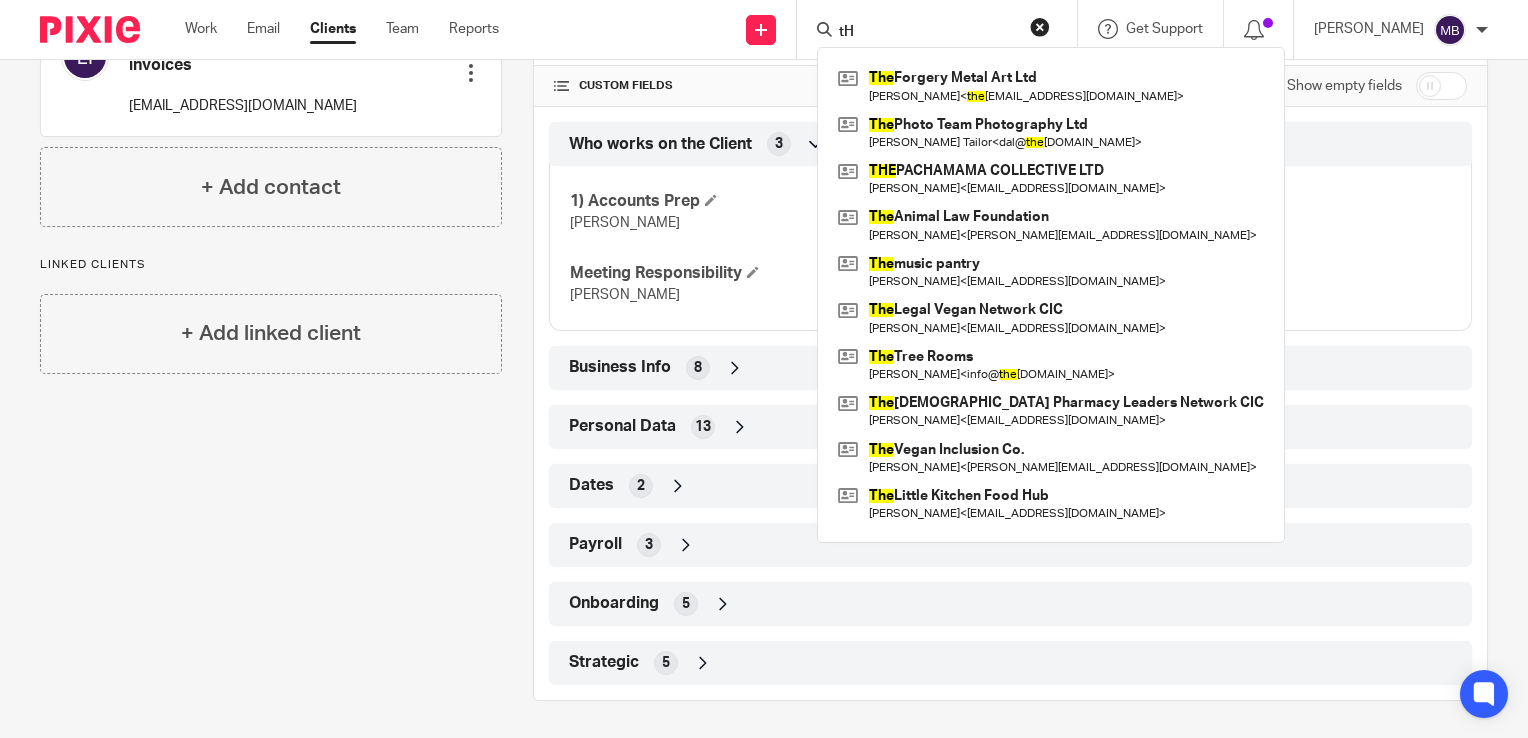 type on "t" 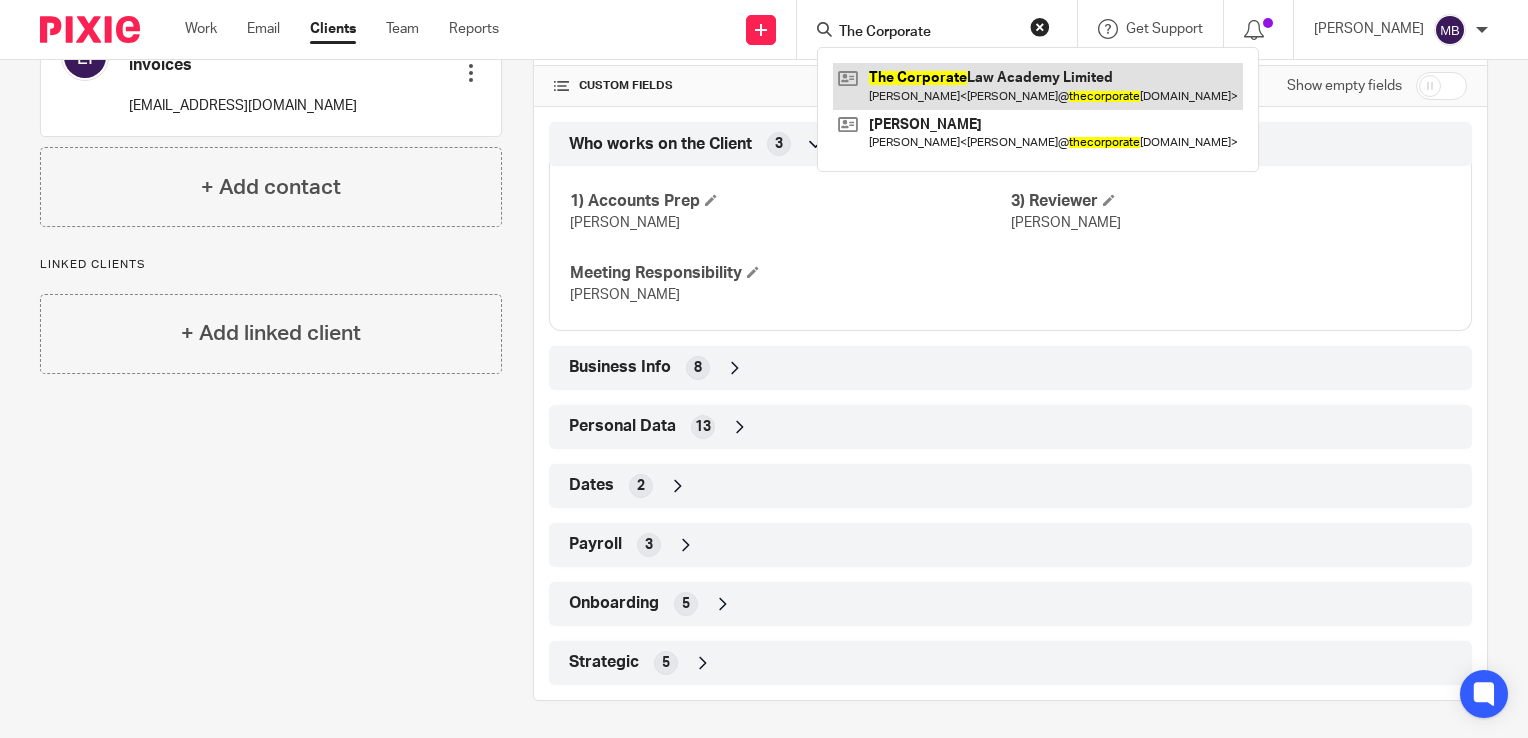 type on "The Corporate" 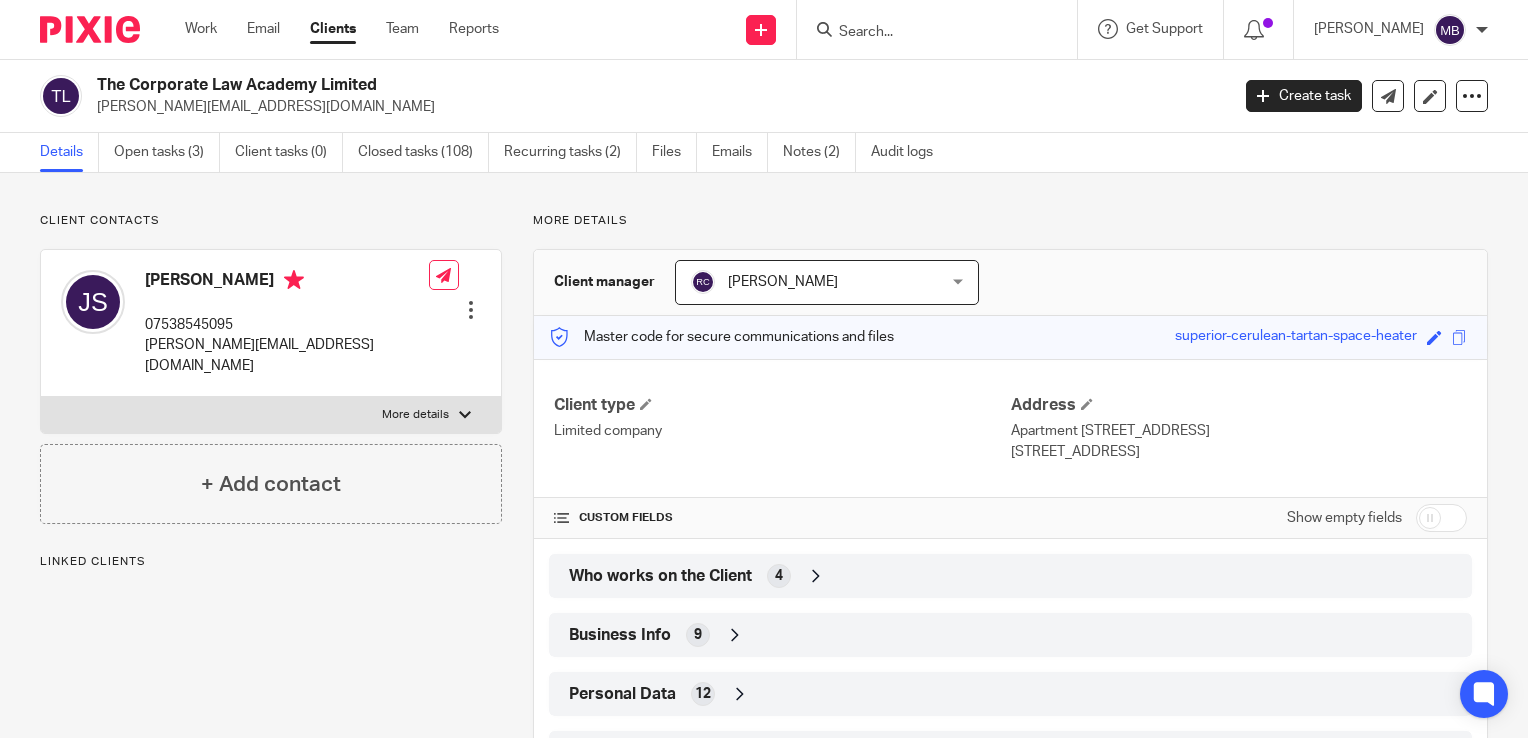 scroll, scrollTop: 0, scrollLeft: 0, axis: both 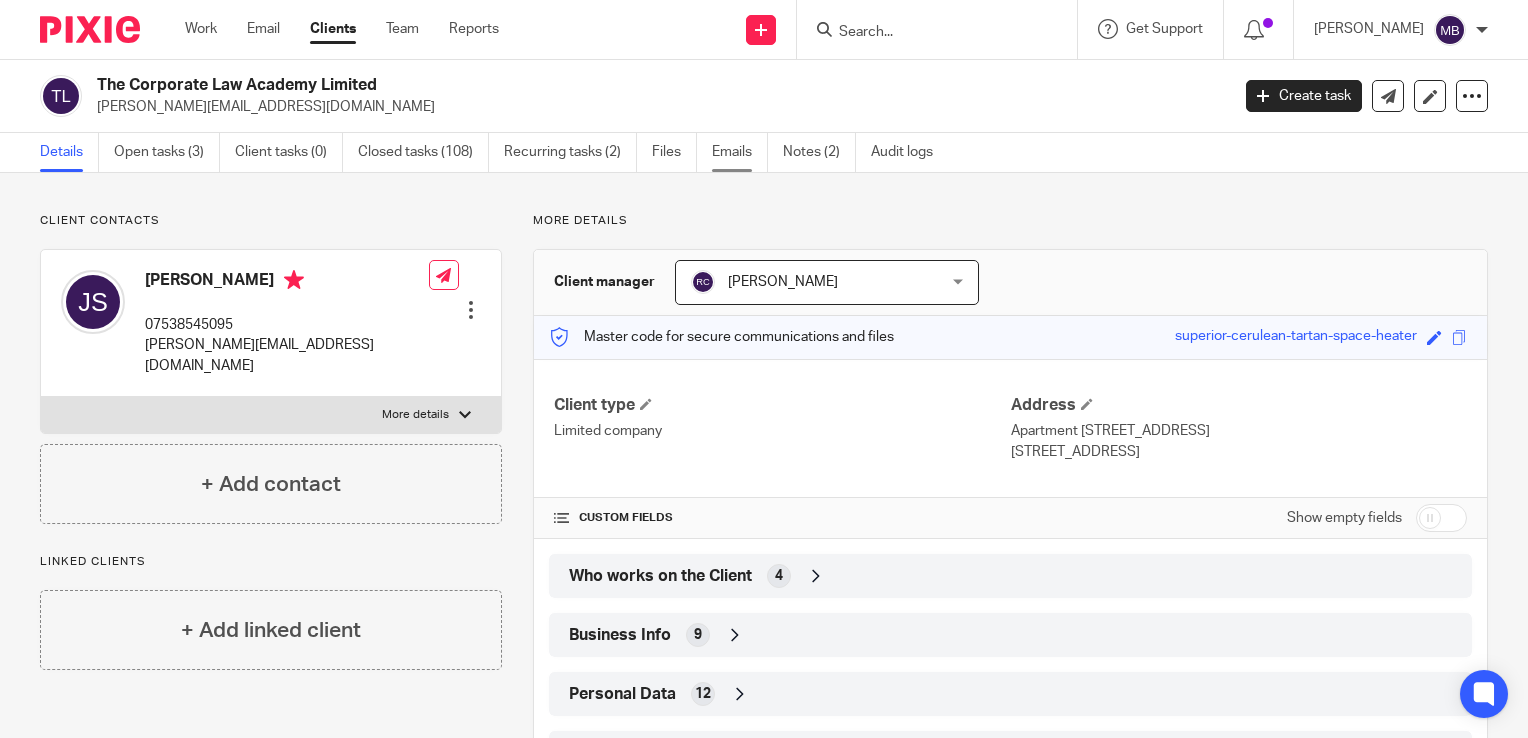 click on "Emails" at bounding box center [740, 152] 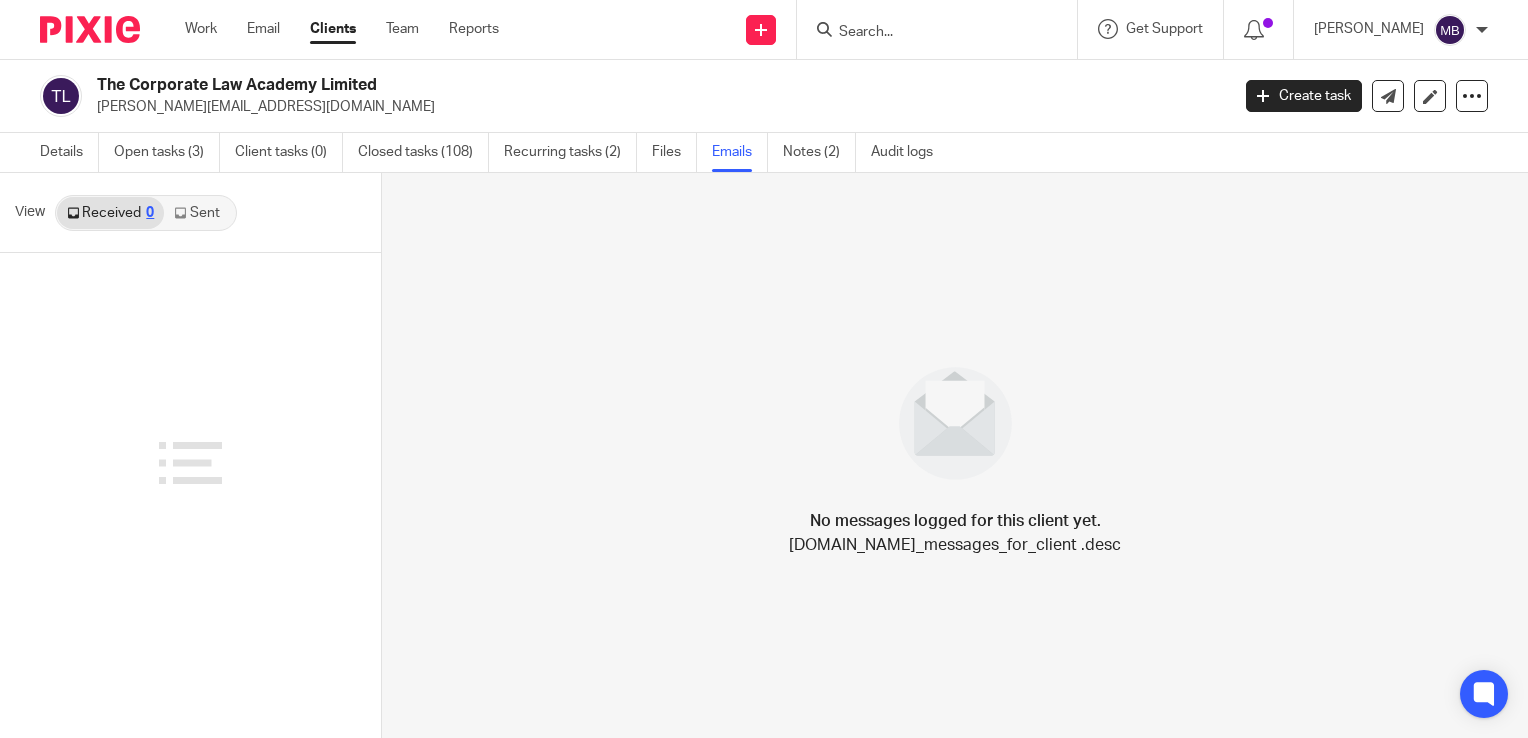 scroll, scrollTop: 0, scrollLeft: 0, axis: both 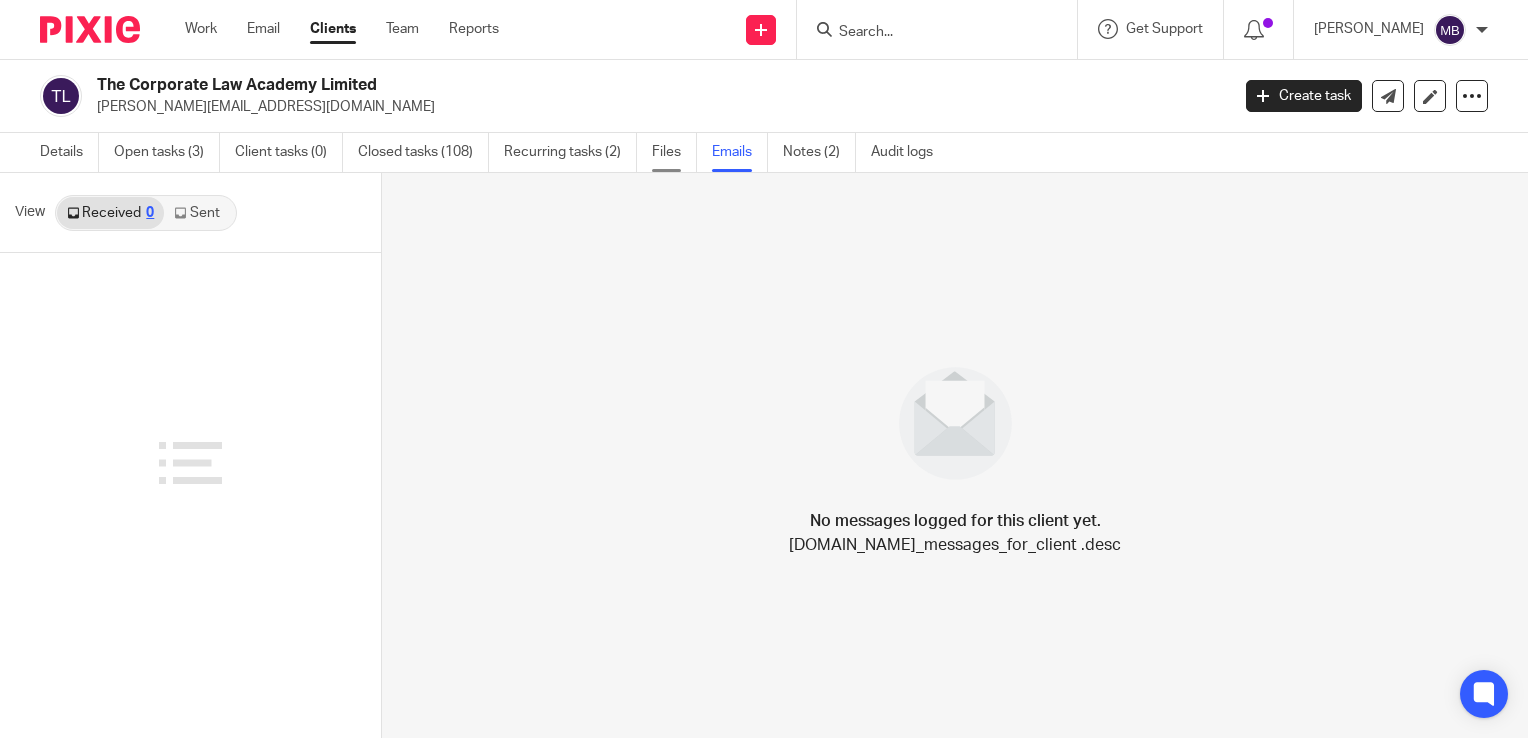 click on "Files" at bounding box center (674, 152) 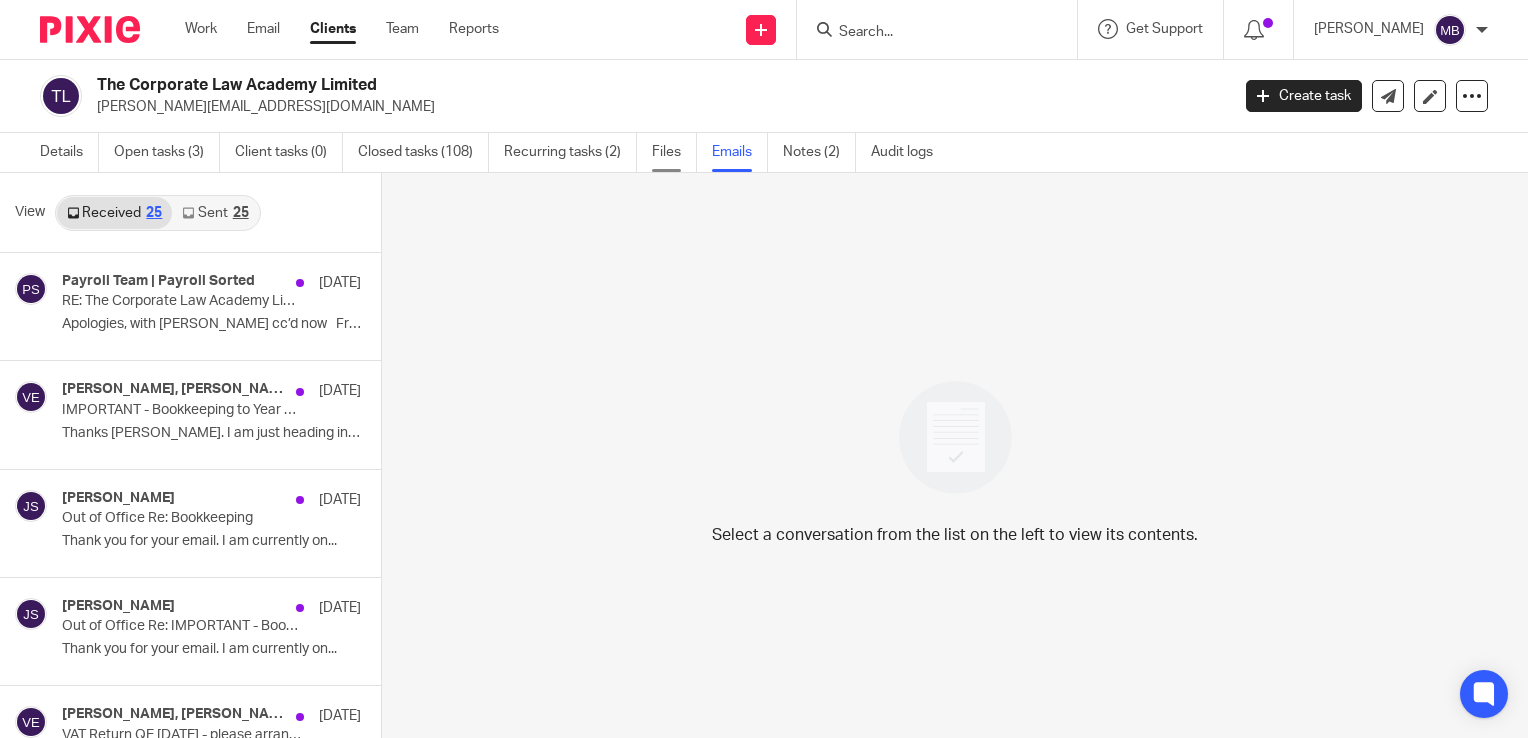 click on "Files" at bounding box center [674, 152] 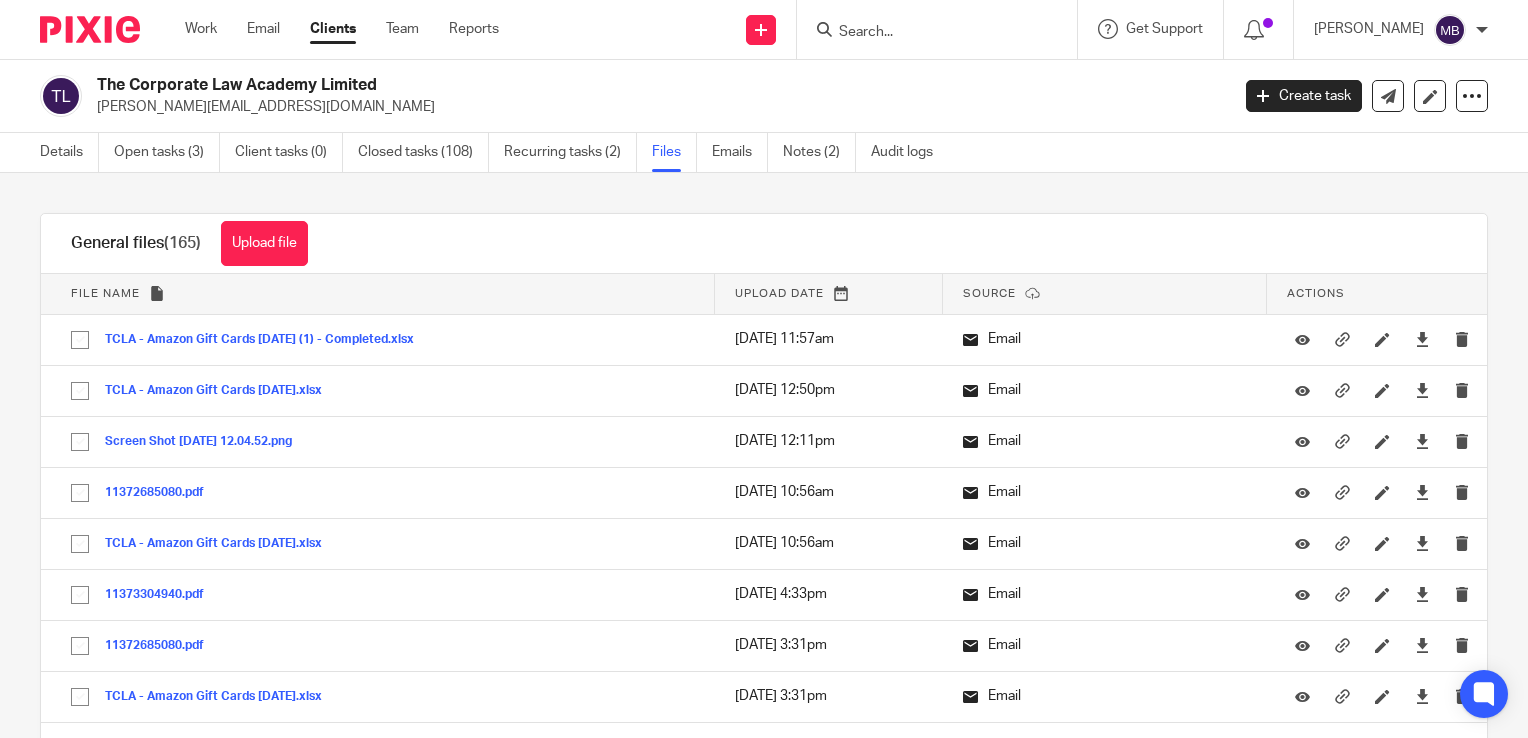 scroll, scrollTop: 0, scrollLeft: 0, axis: both 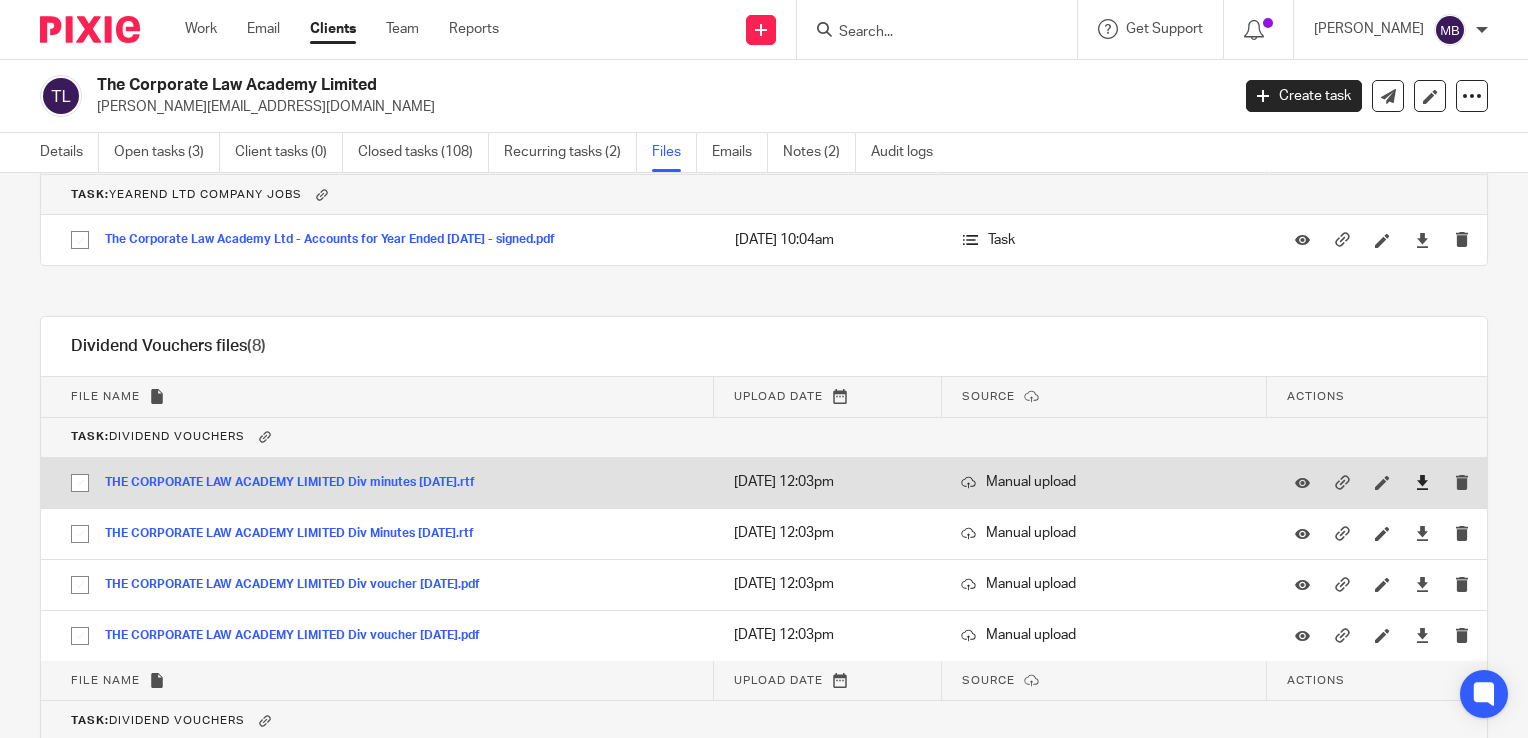click at bounding box center [1422, 482] 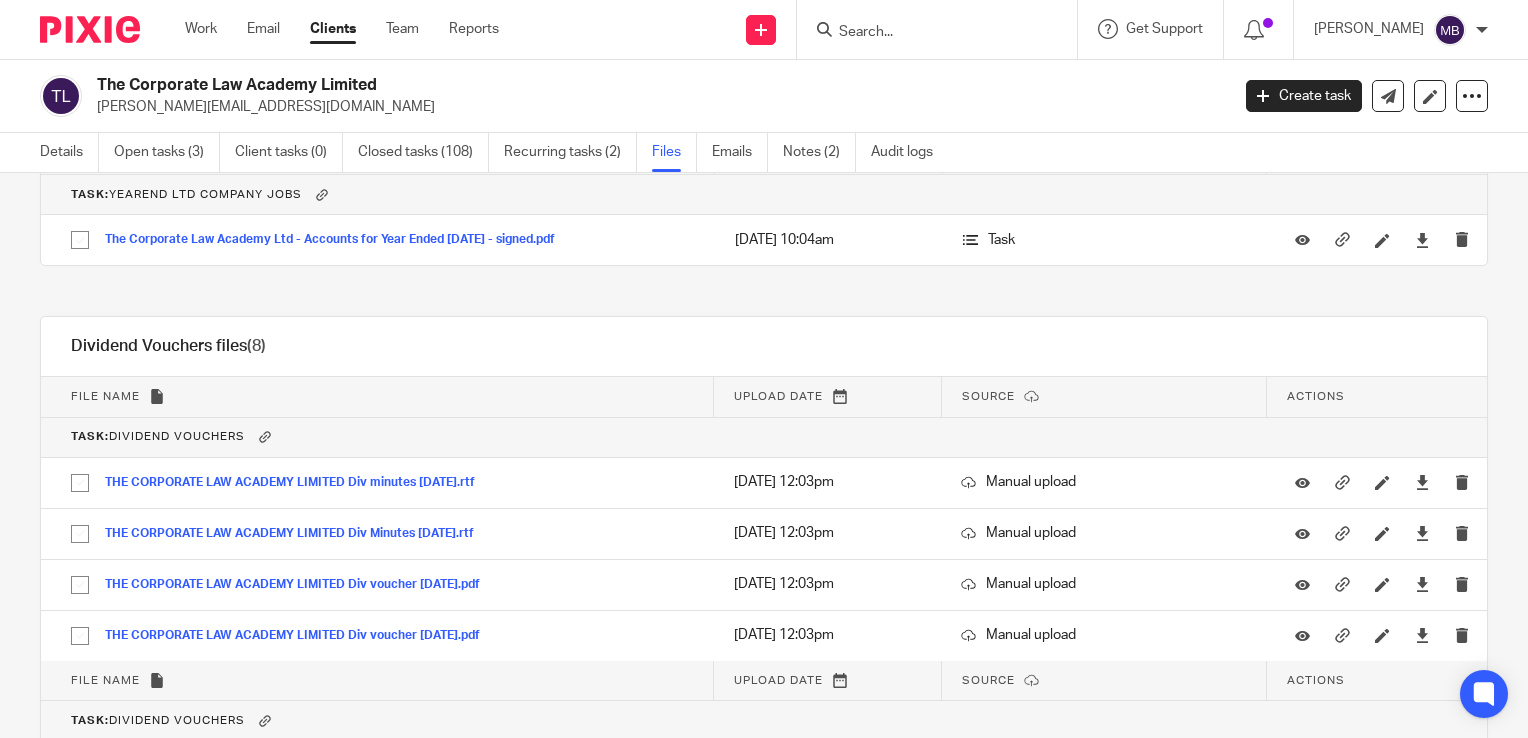 click on "Upload date" at bounding box center (828, 397) 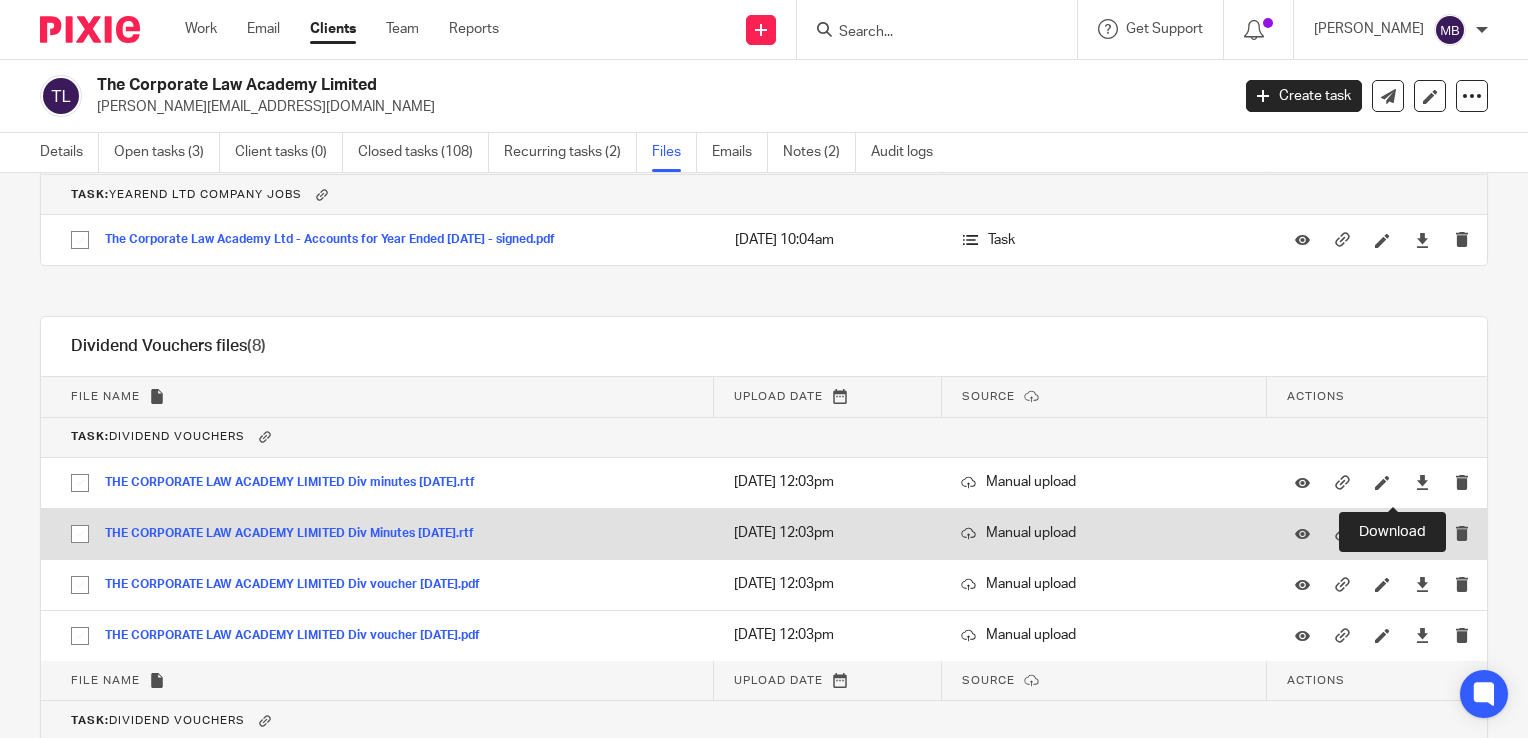 click at bounding box center (1422, 533) 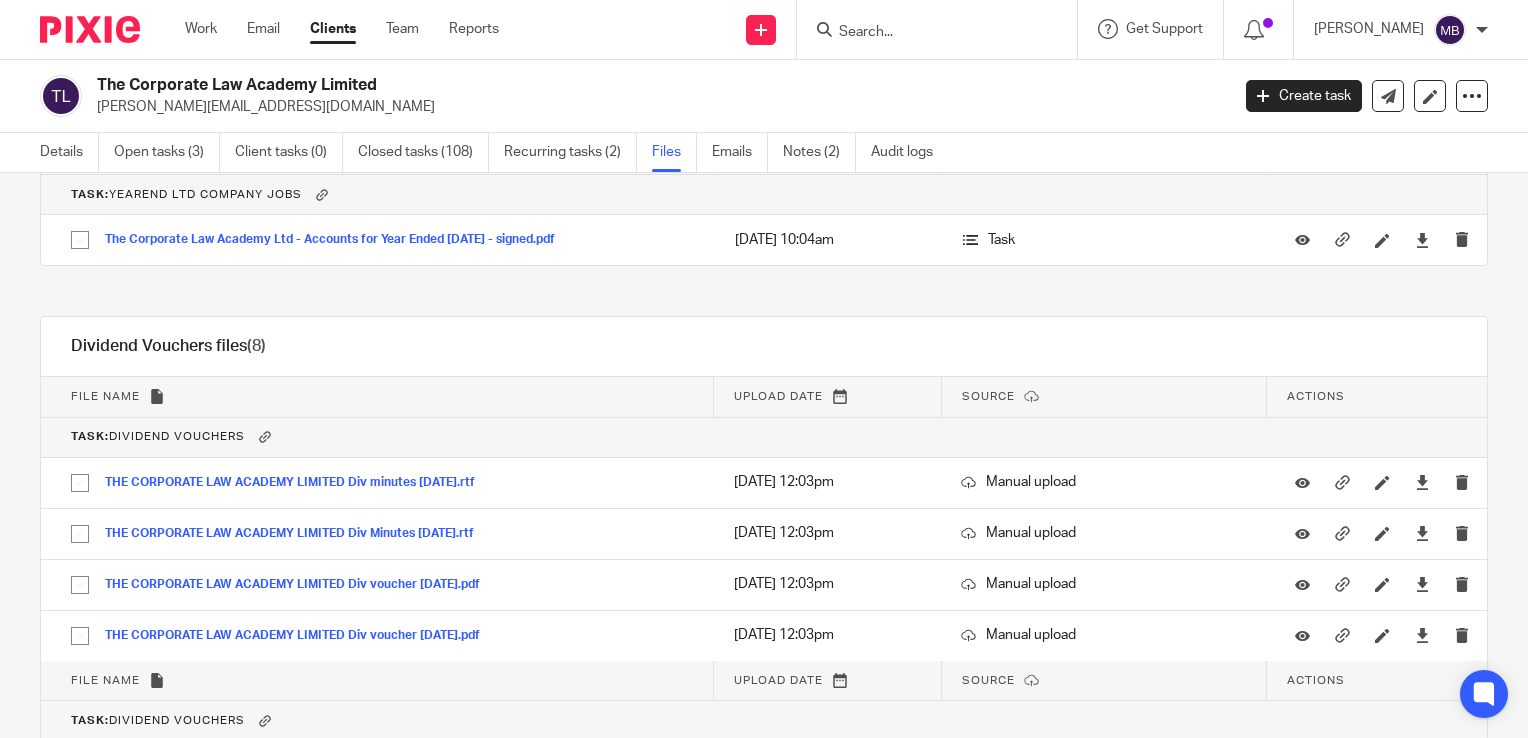 click on "Dividend Vouchers files
(8)
Download selected
Delete selected" at bounding box center (764, 347) 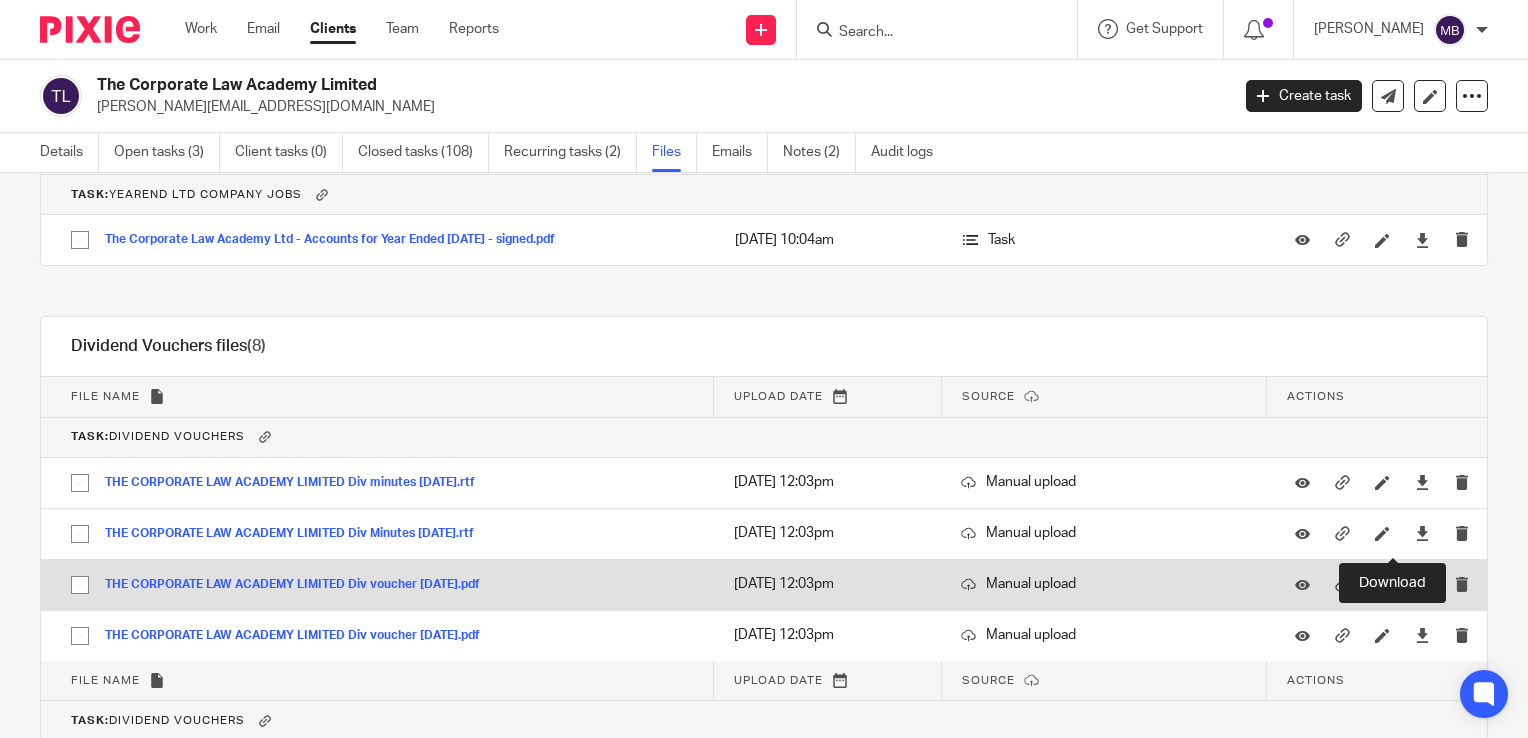 click at bounding box center [1422, 584] 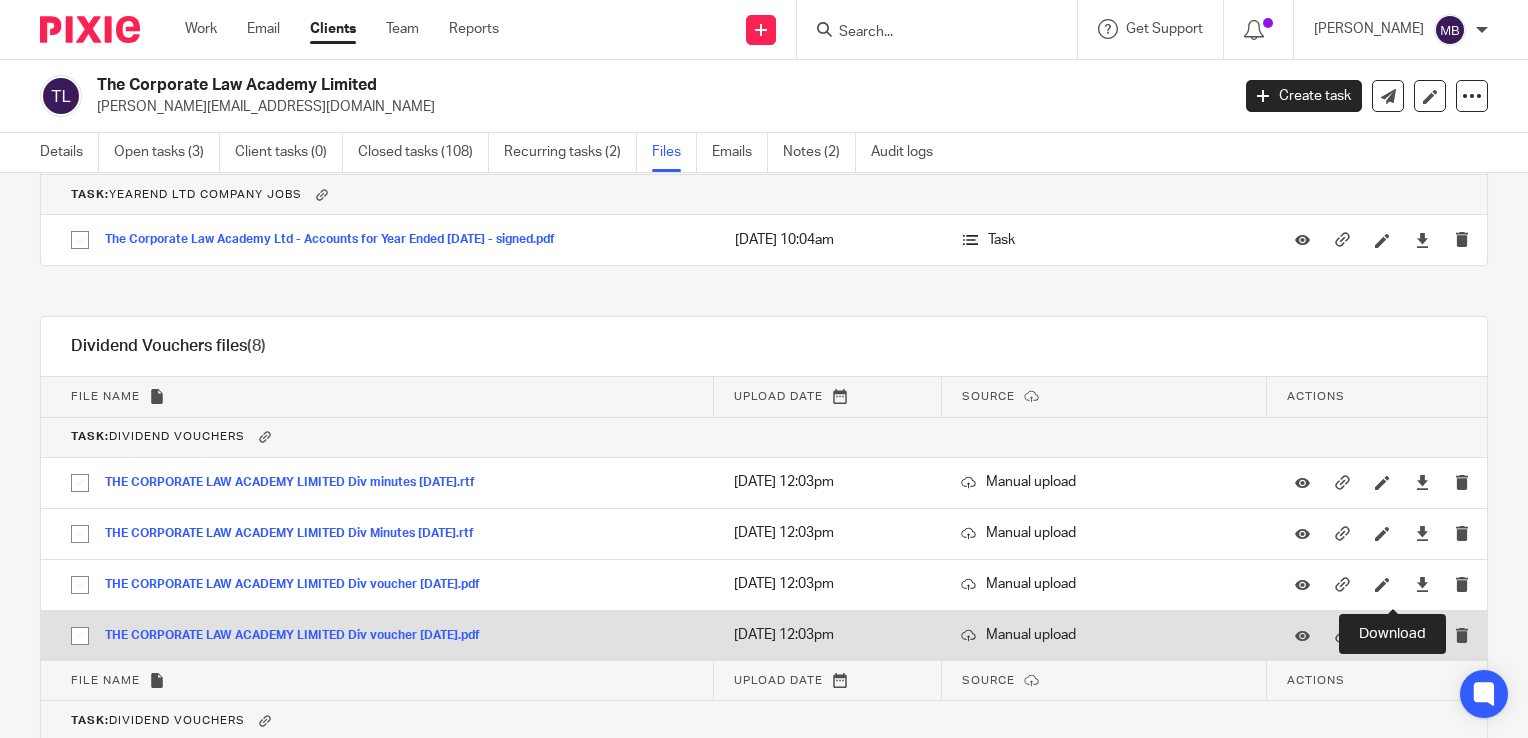 click at bounding box center (1422, 635) 